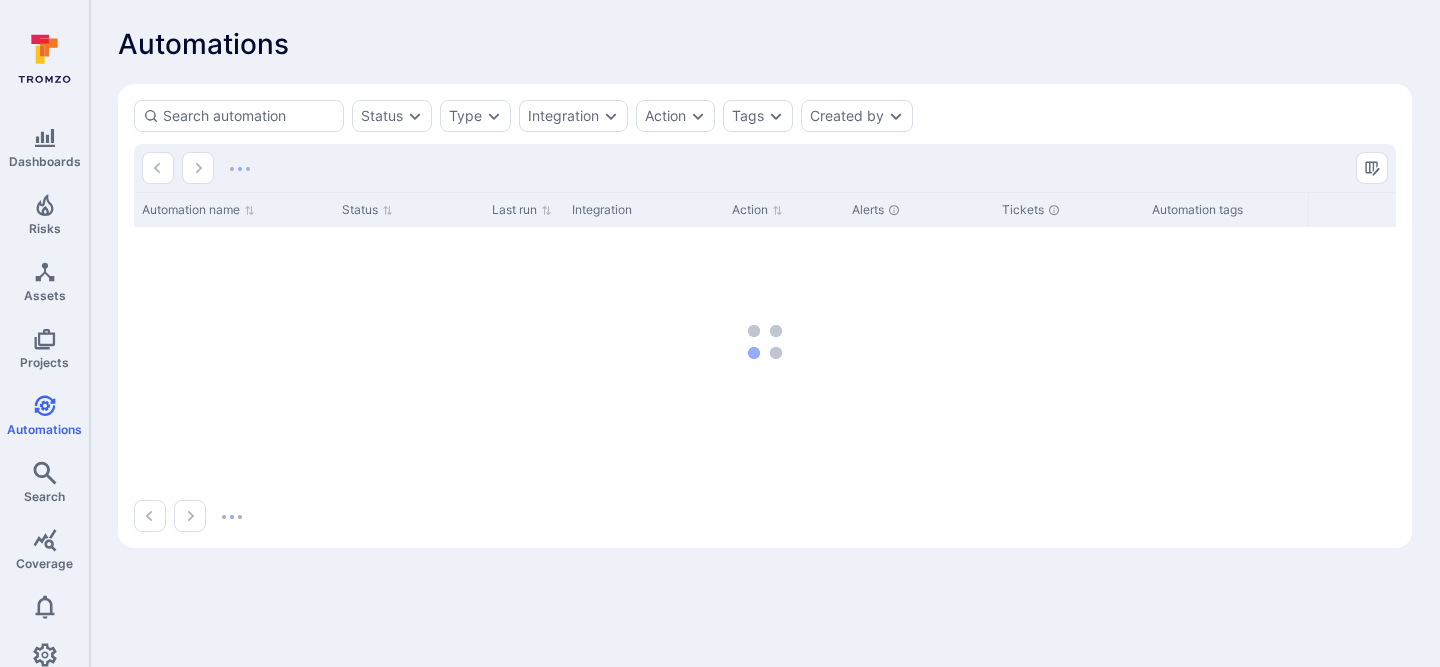 scroll, scrollTop: 0, scrollLeft: 0, axis: both 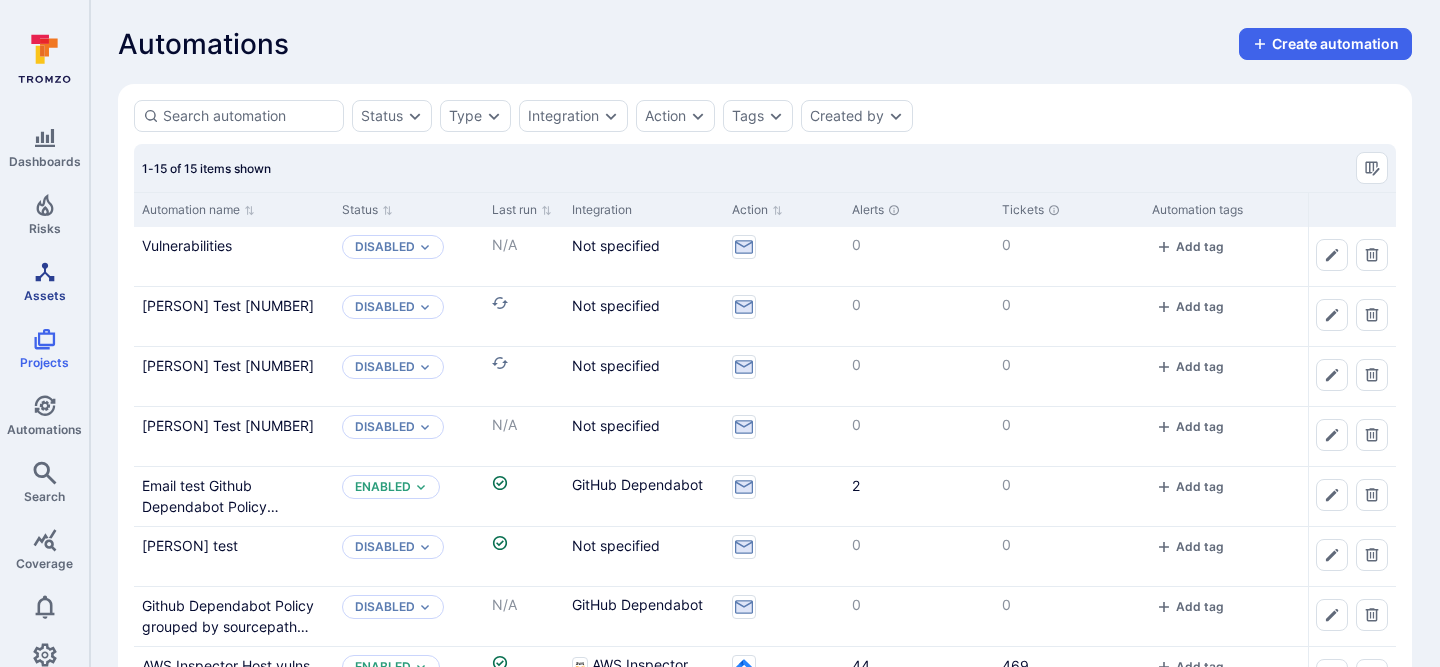 click on "Assets" at bounding box center [44, 281] 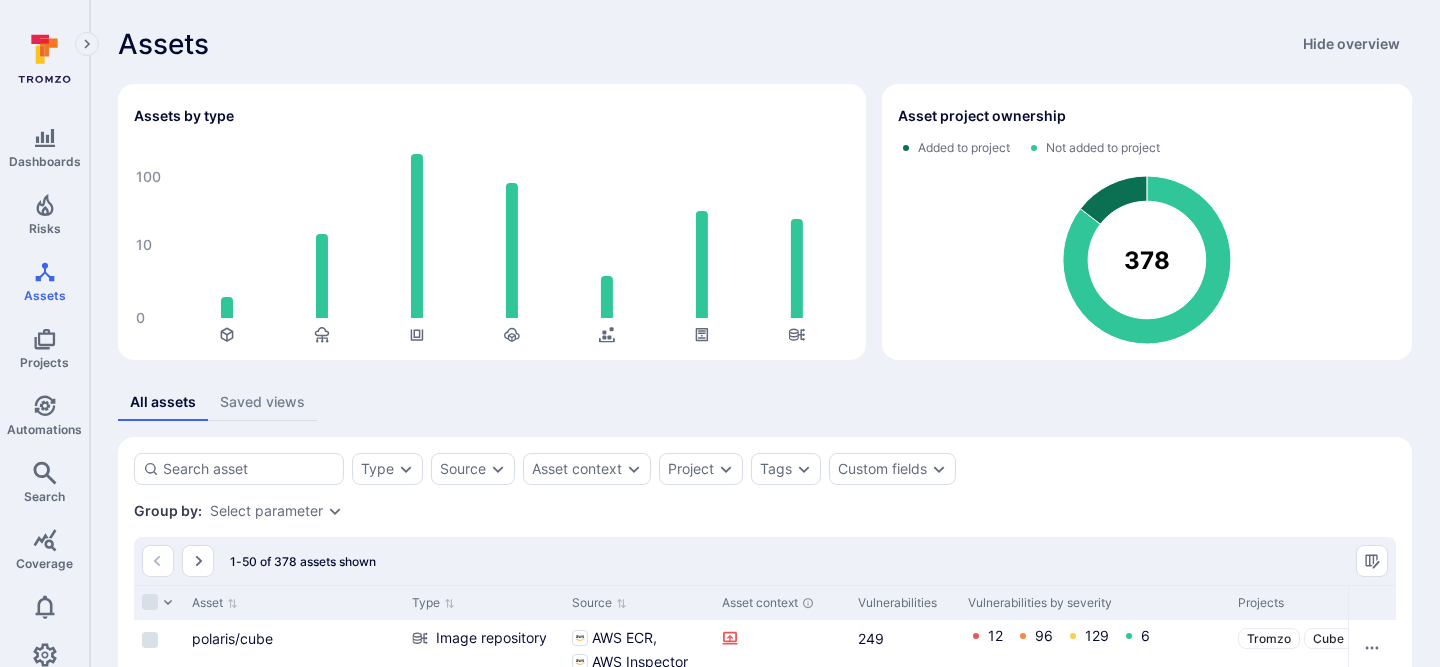 scroll, scrollTop: 221, scrollLeft: 0, axis: vertical 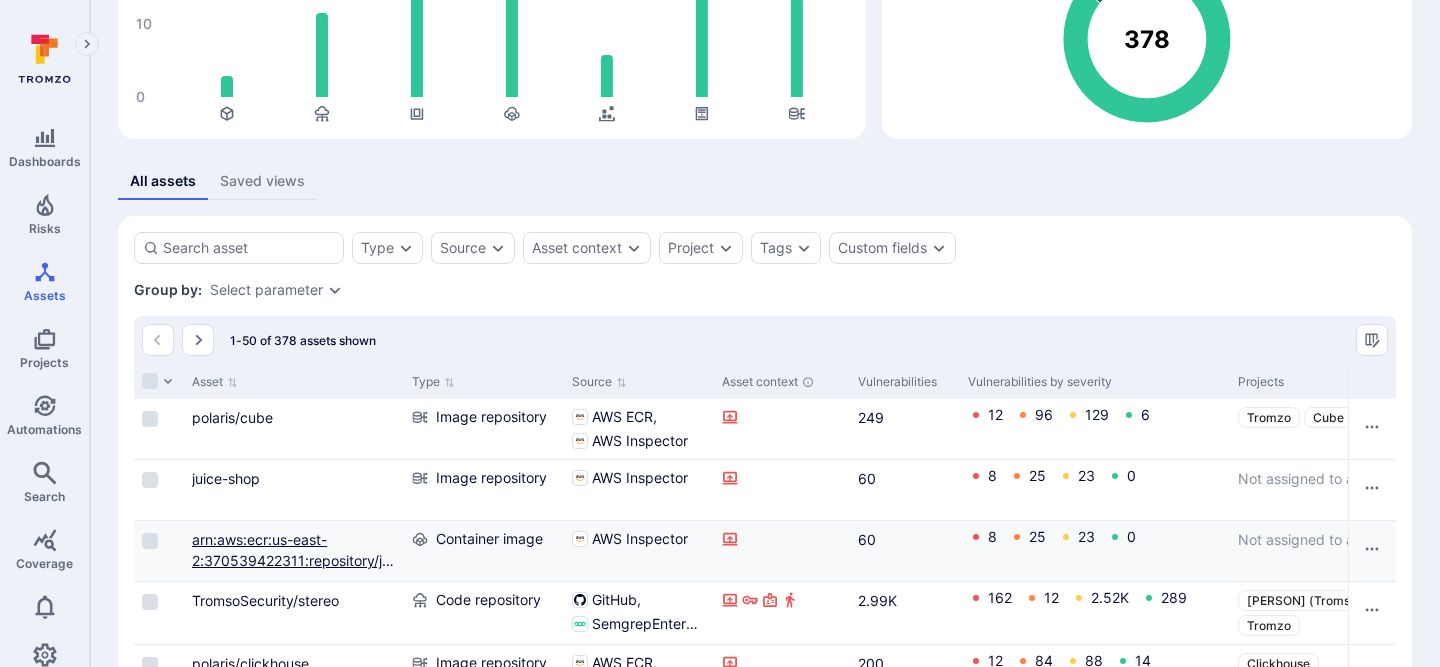click on "arn:aws:ecr:us-east-2:370539422311:repository/juice-shop/sha256:802c830cc505147cb7318954b8b172bf8f665b3e1566e007864bbe919906eb53" at bounding box center [293, 602] 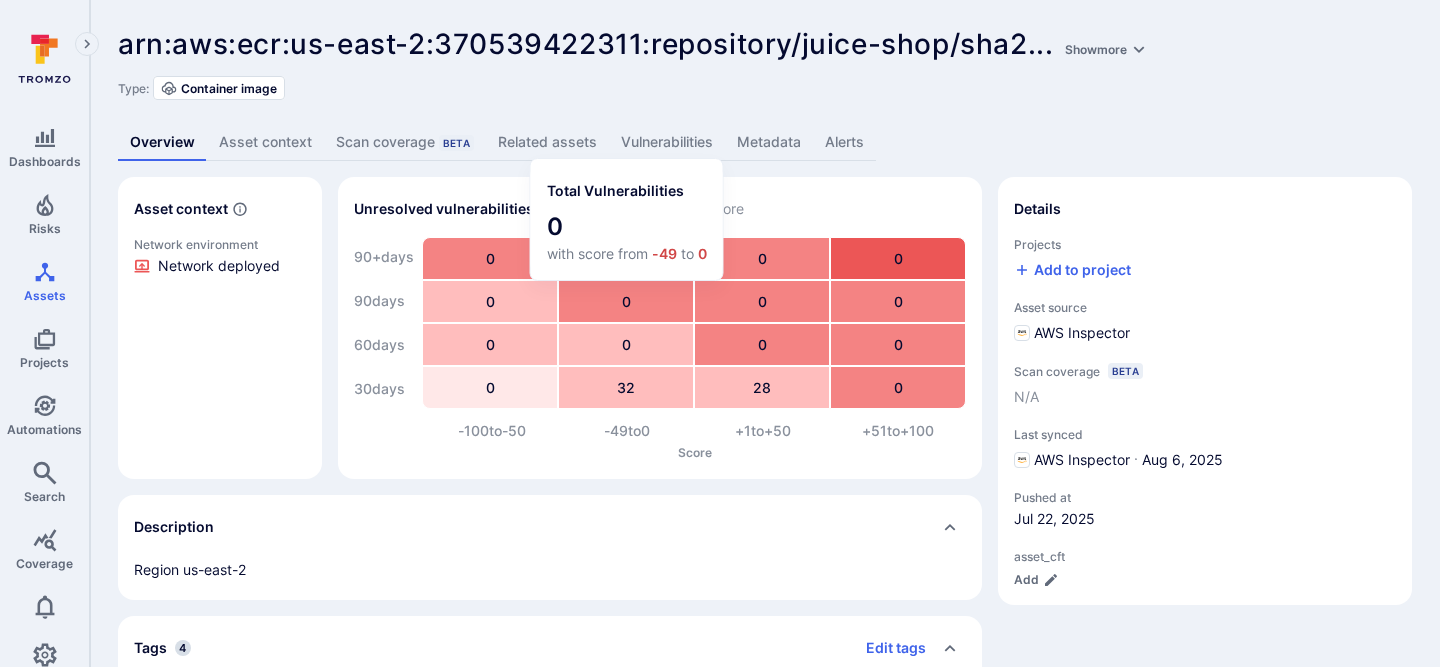 scroll, scrollTop: 1, scrollLeft: 0, axis: vertical 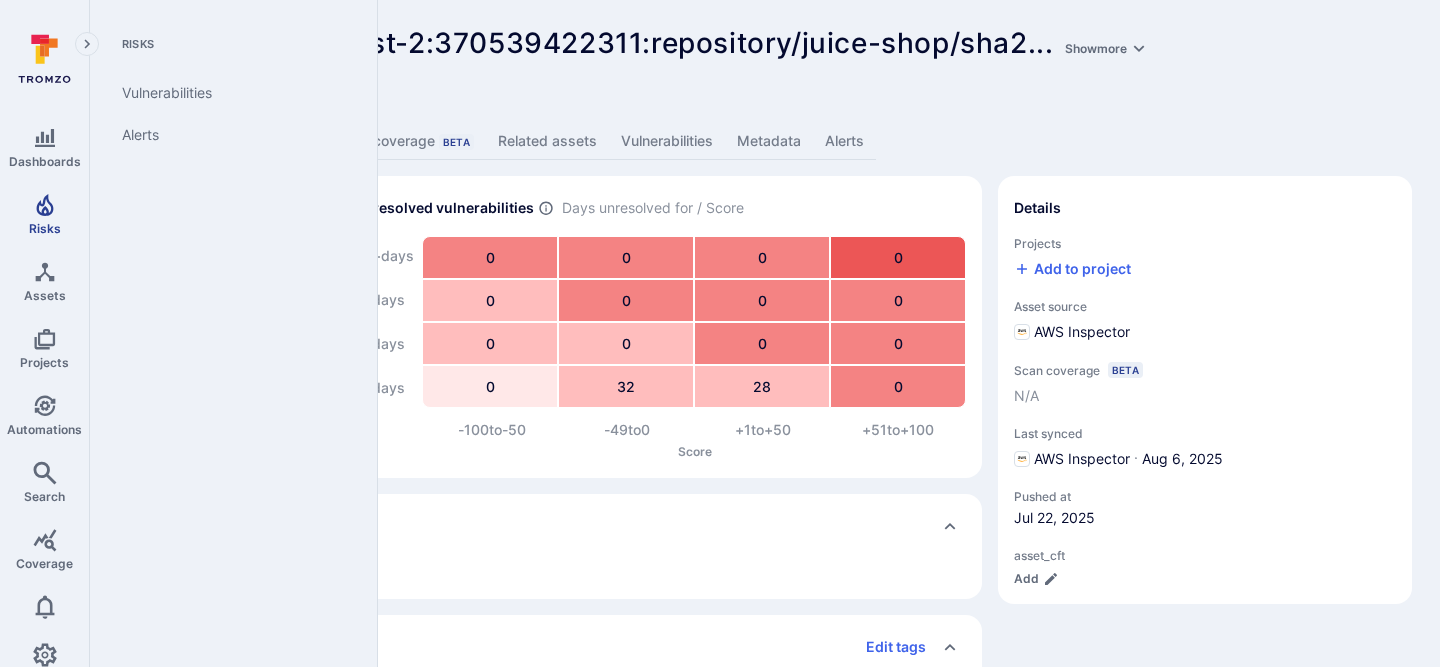 click 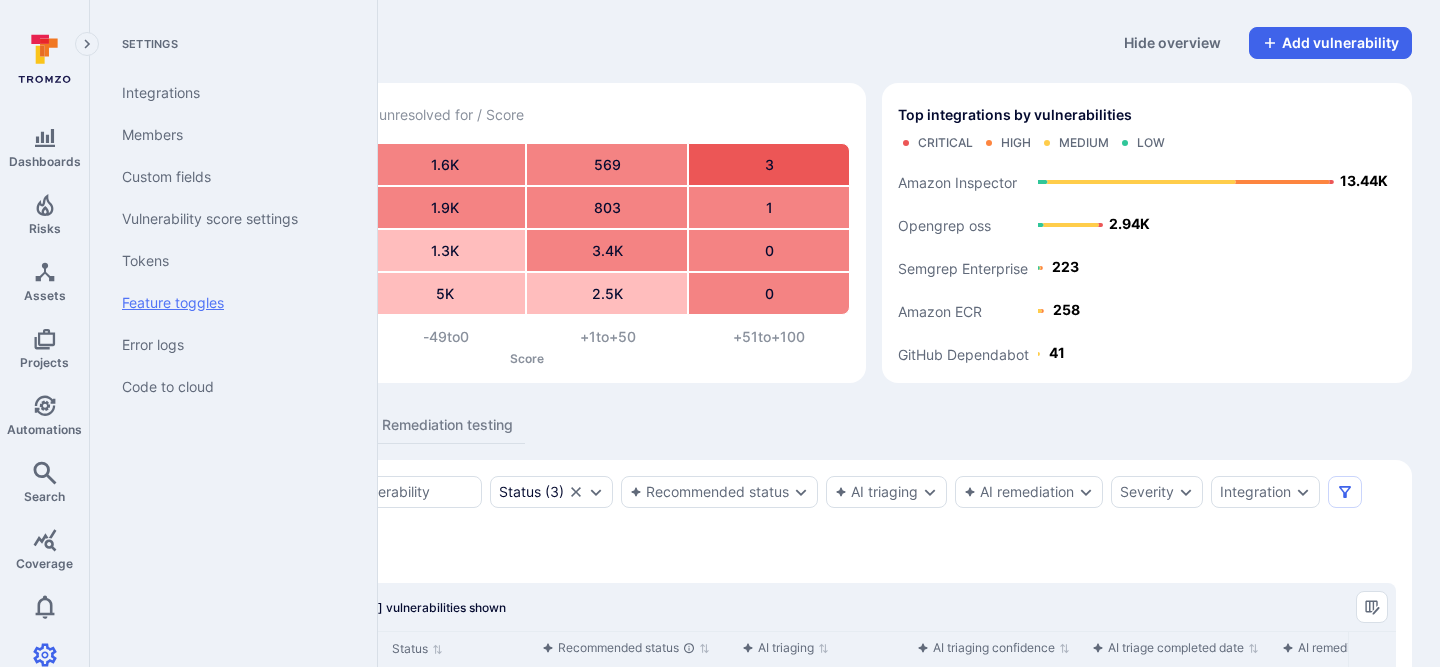 click on "Feature toggles" at bounding box center [229, 303] 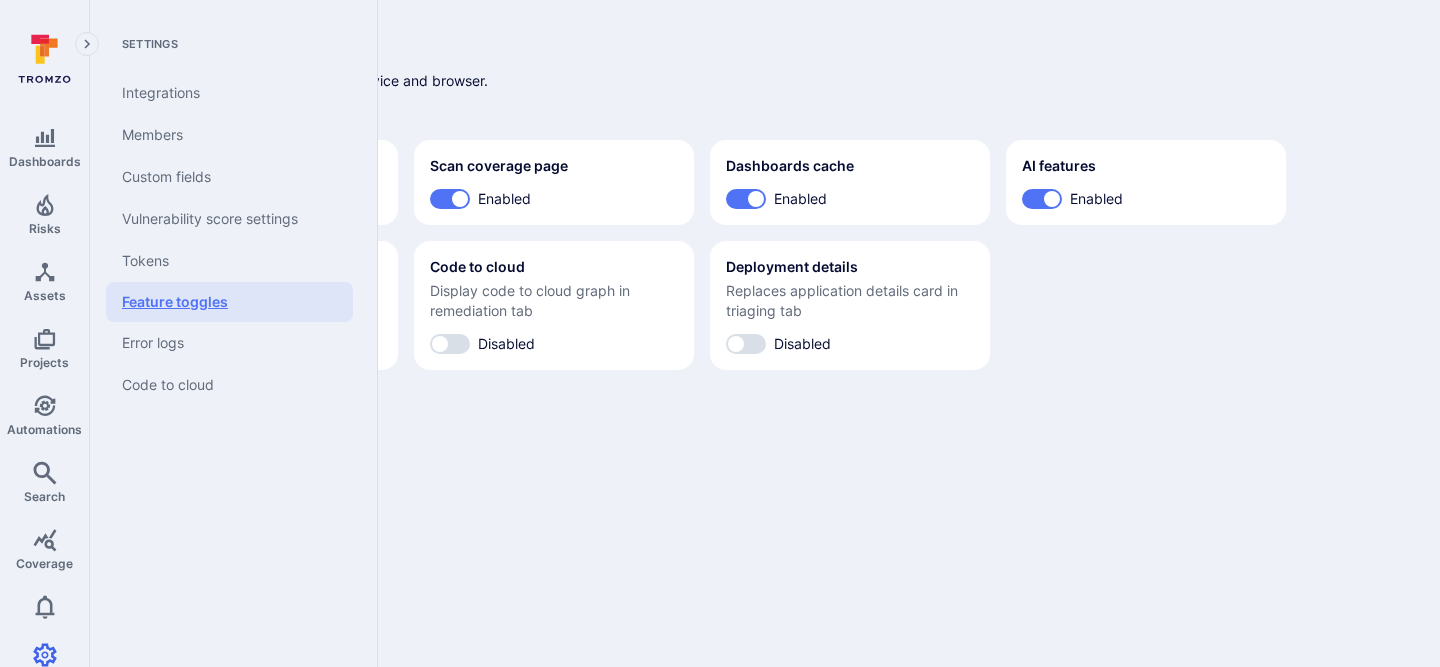 scroll, scrollTop: 0, scrollLeft: 0, axis: both 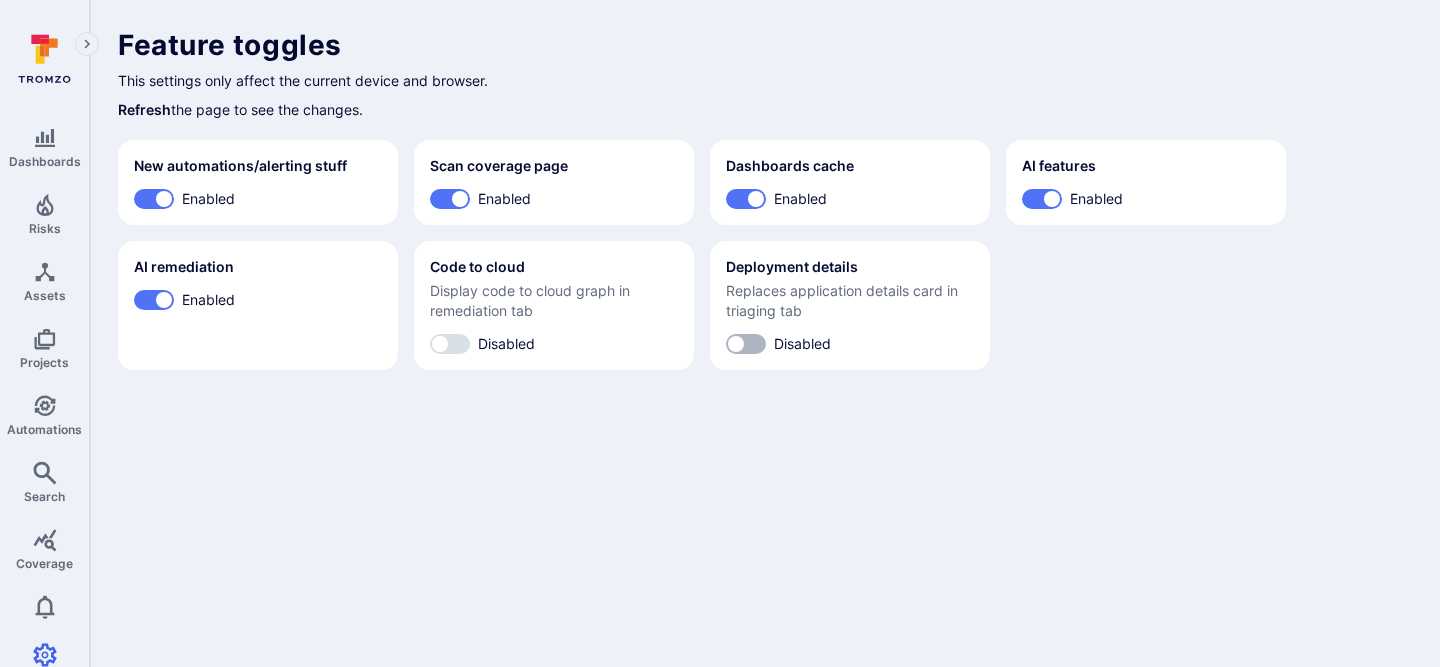 click on "Disabled" at bounding box center [736, 344] 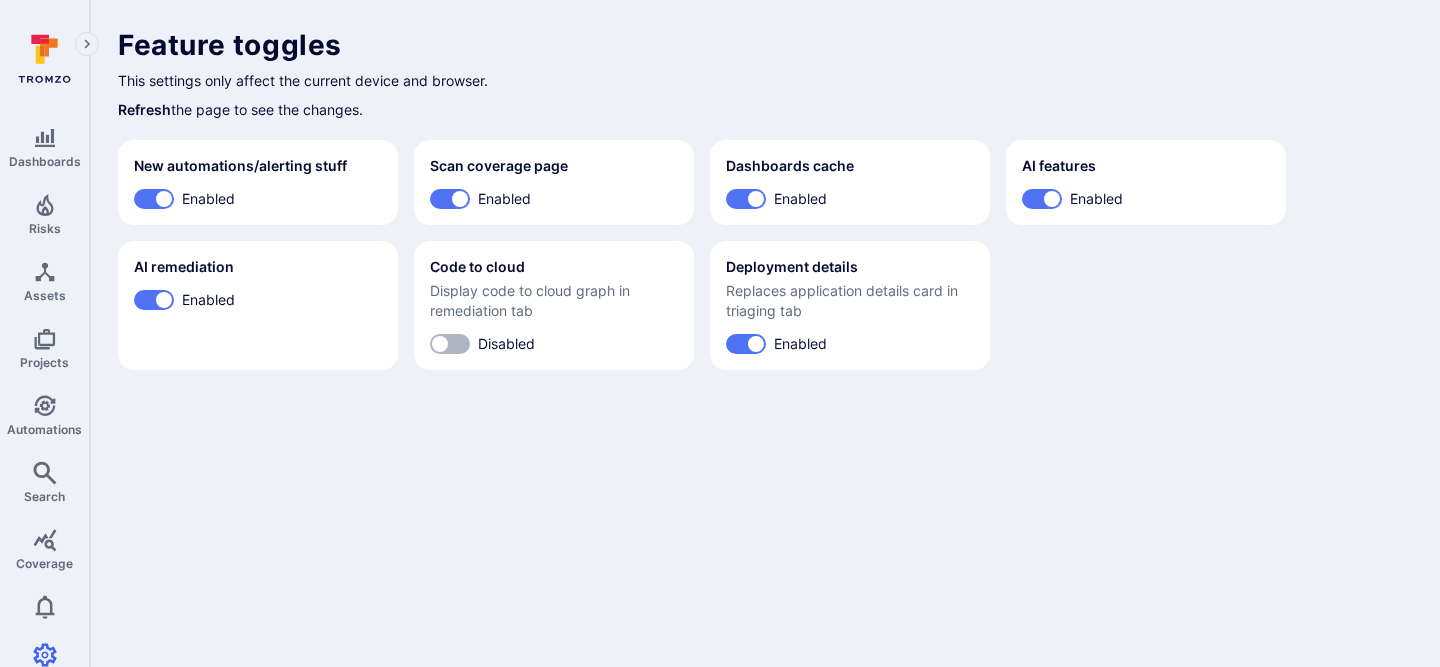 click on "Disabled" at bounding box center [440, 344] 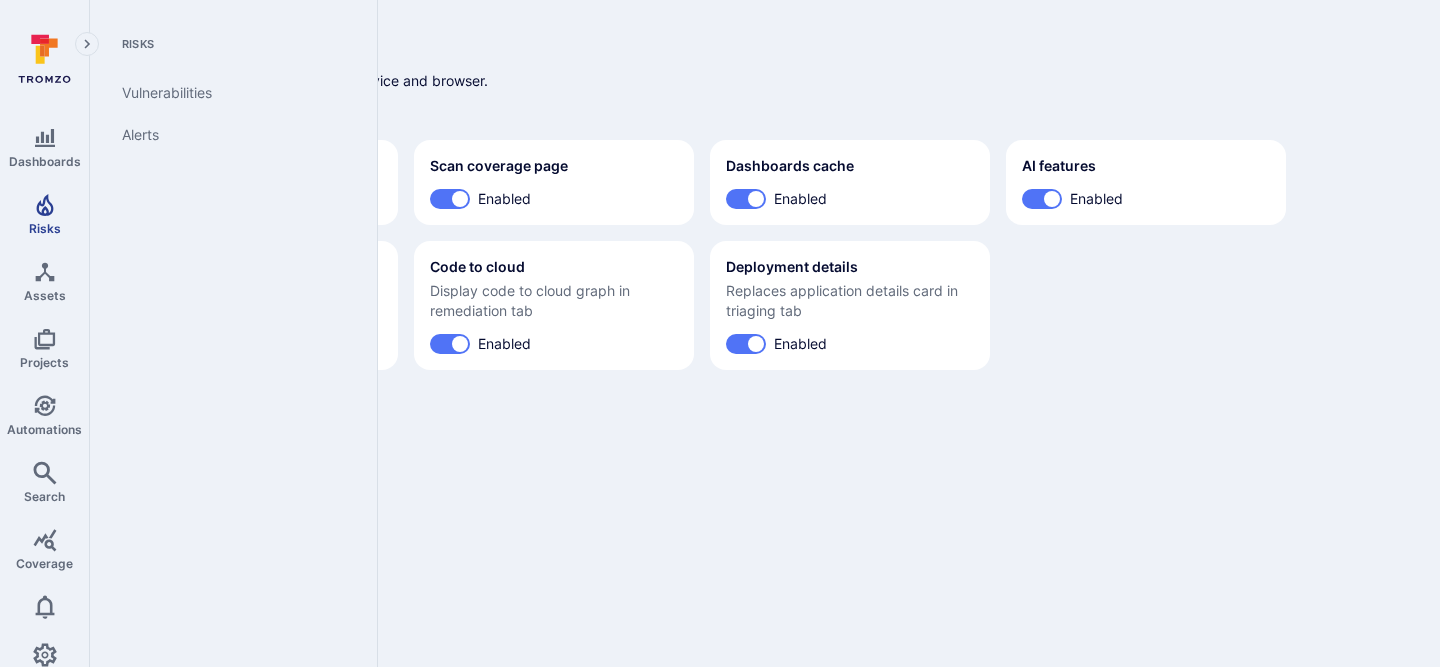 click on "Risks" at bounding box center (45, 228) 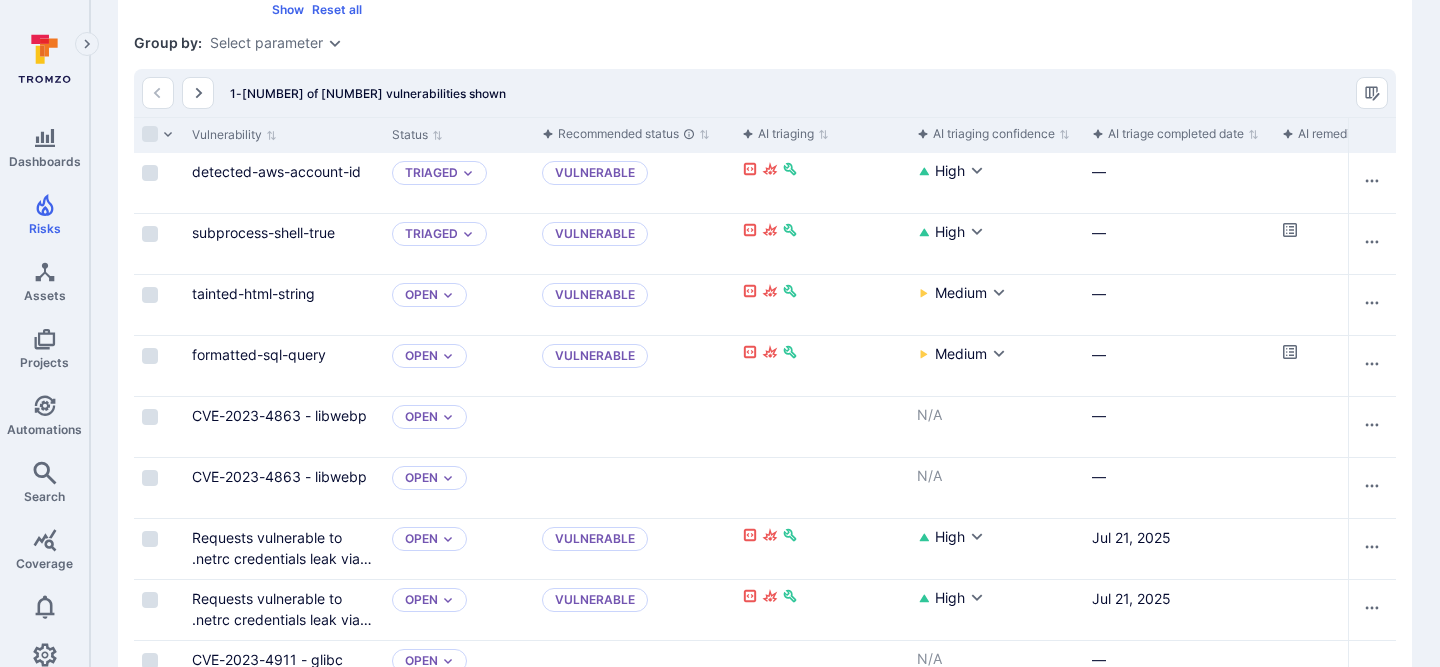 scroll, scrollTop: 530, scrollLeft: 0, axis: vertical 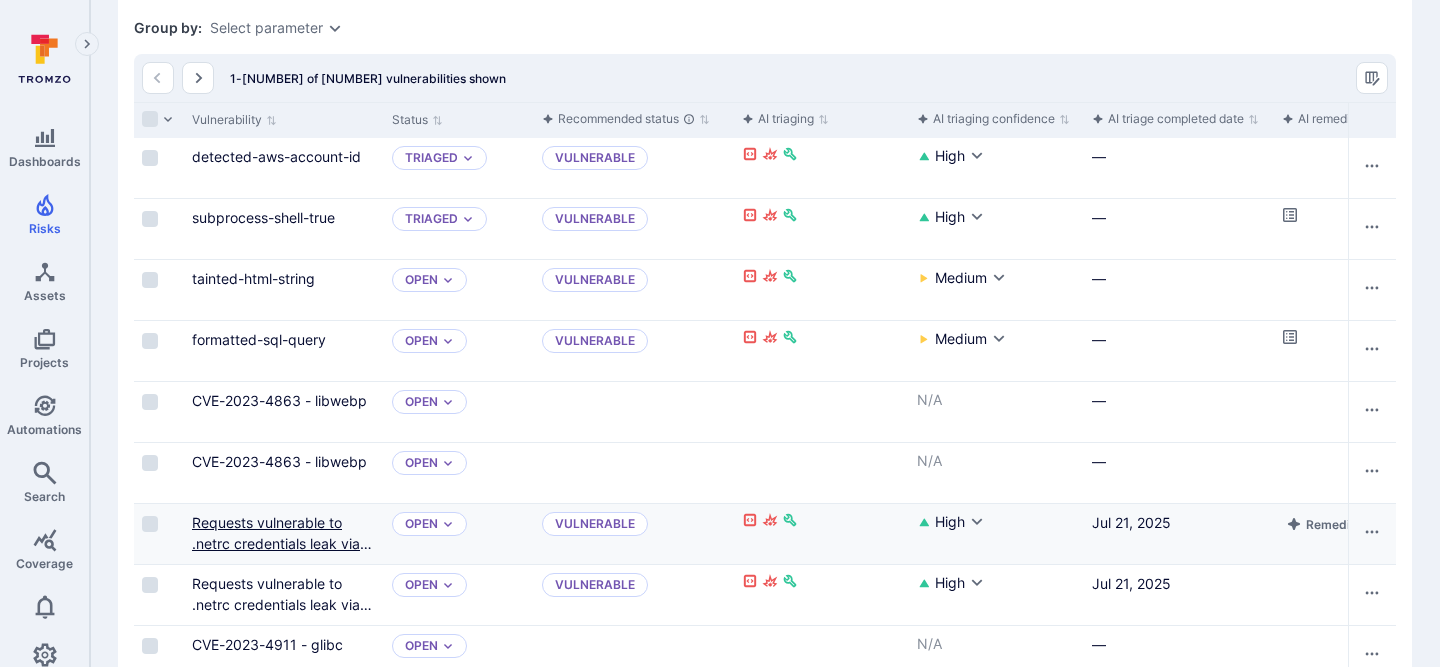 click on "Requests vulnerable to .netrc credentials leak via malicious URLs" at bounding box center [282, 543] 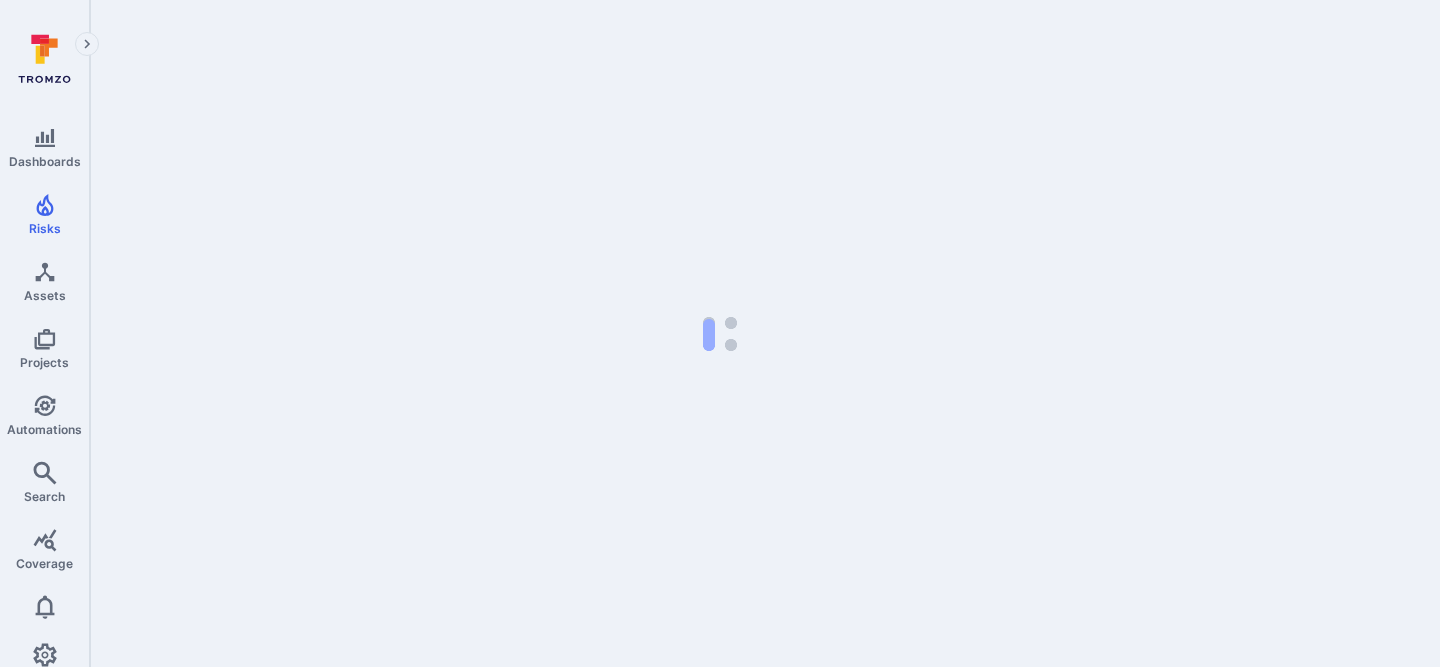 scroll, scrollTop: 0, scrollLeft: 0, axis: both 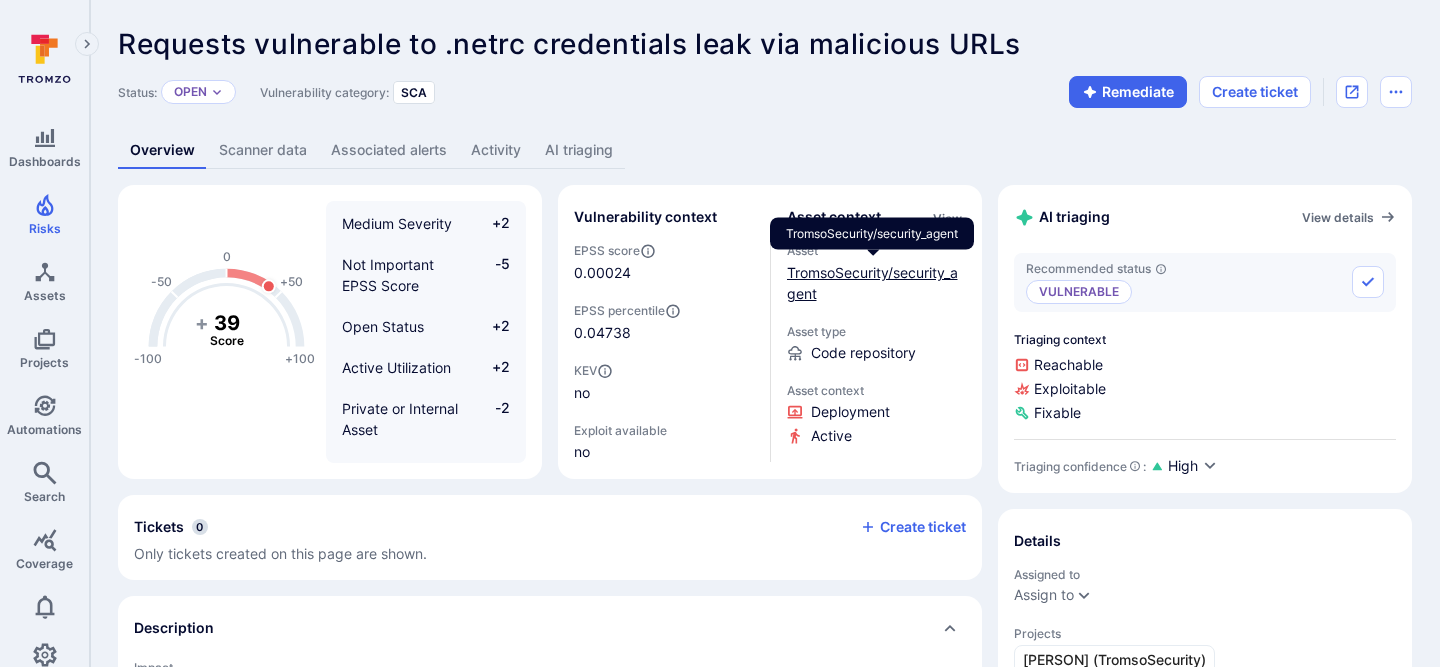 click on "TromsoSecurity/security_agent" at bounding box center (872, 283) 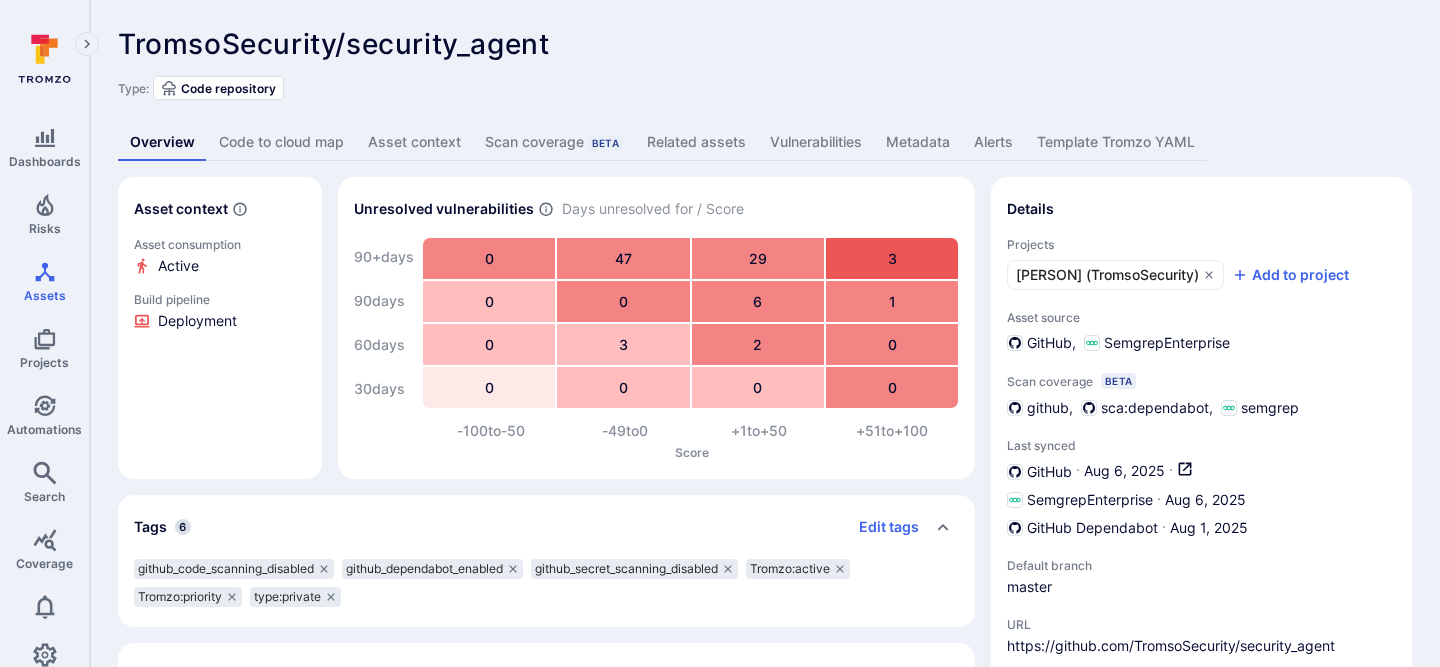 click on "Code to cloud map" at bounding box center (281, 142) 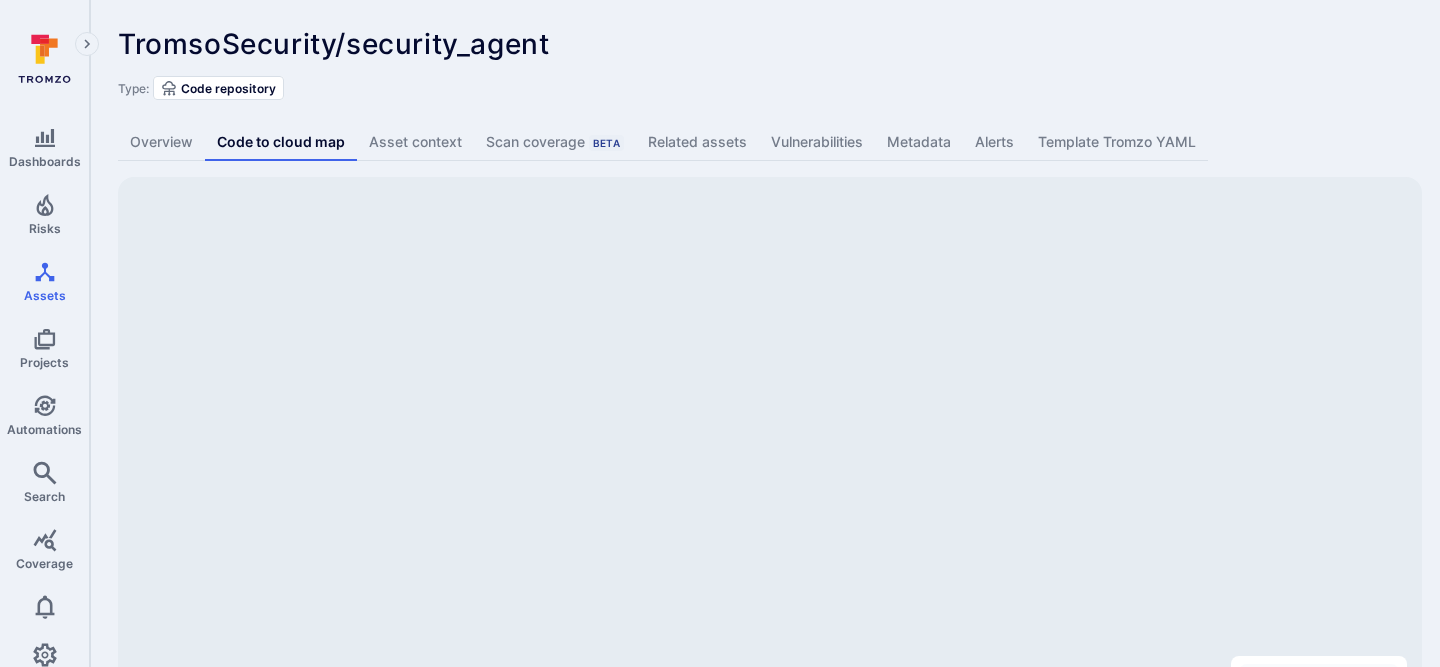 scroll, scrollTop: 168, scrollLeft: 0, axis: vertical 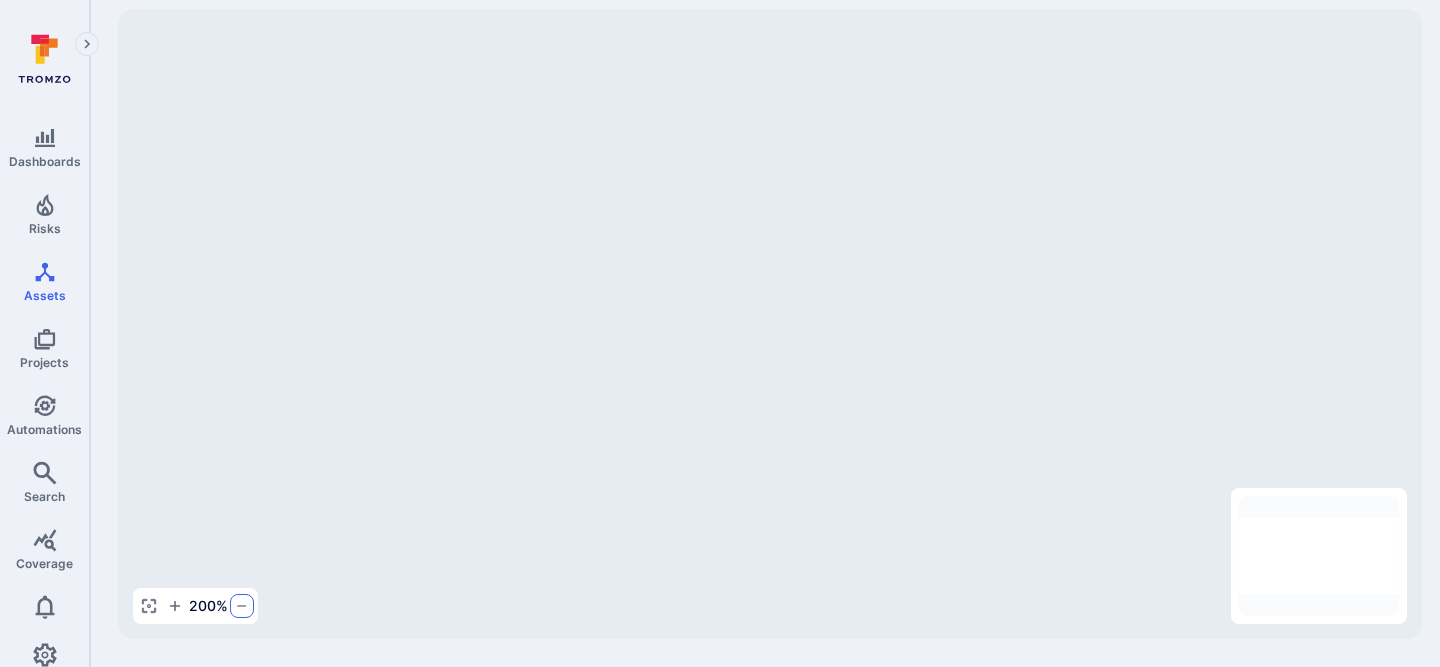 click 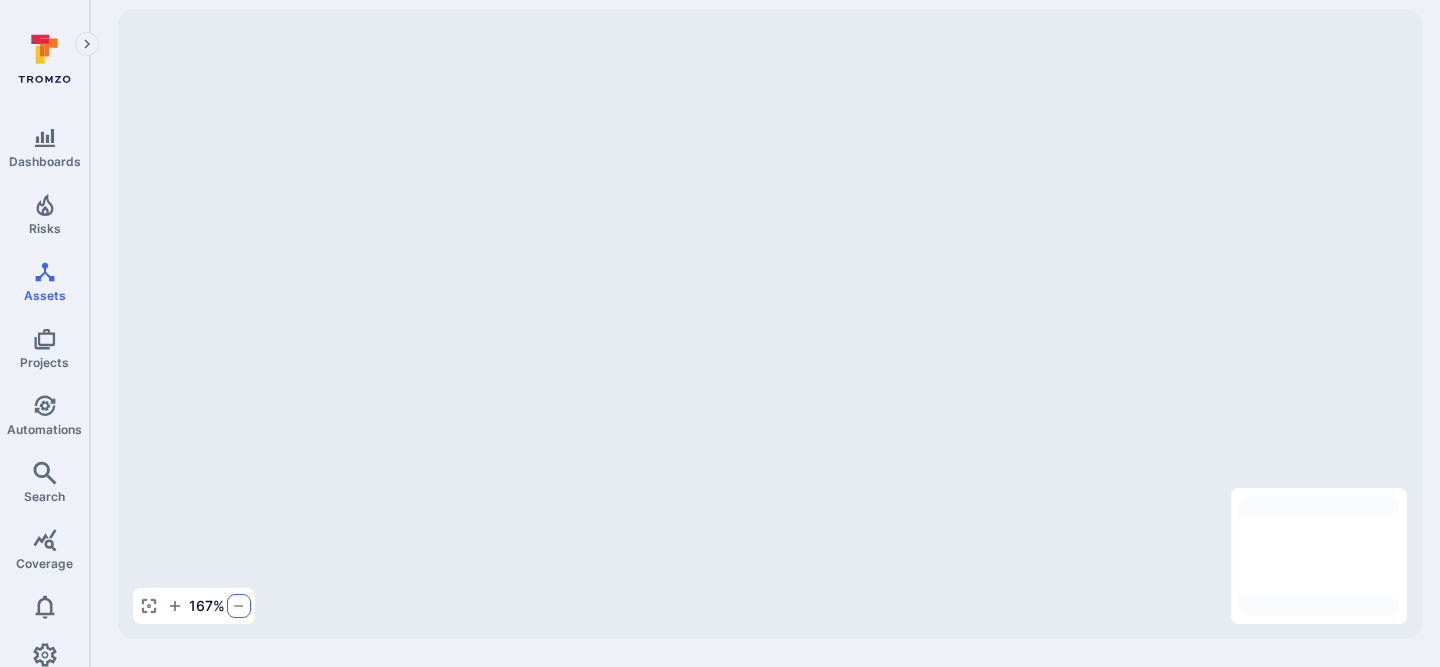 click 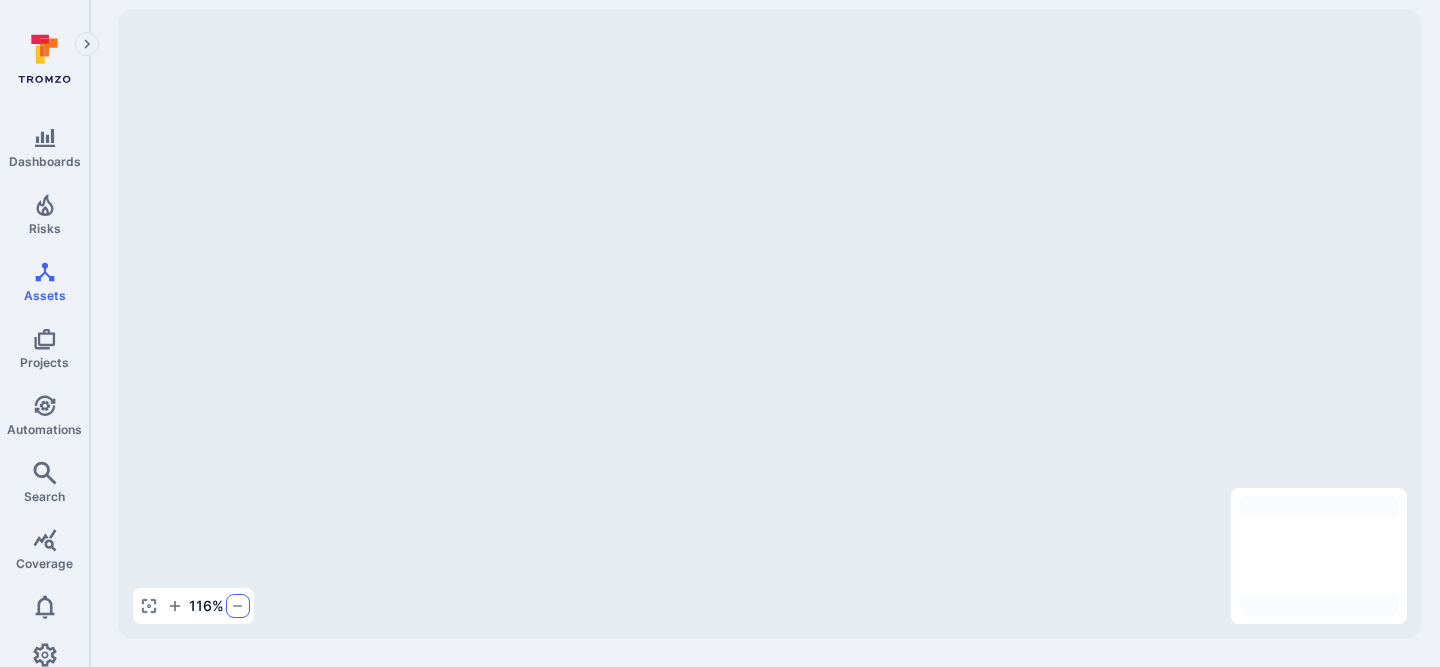 click 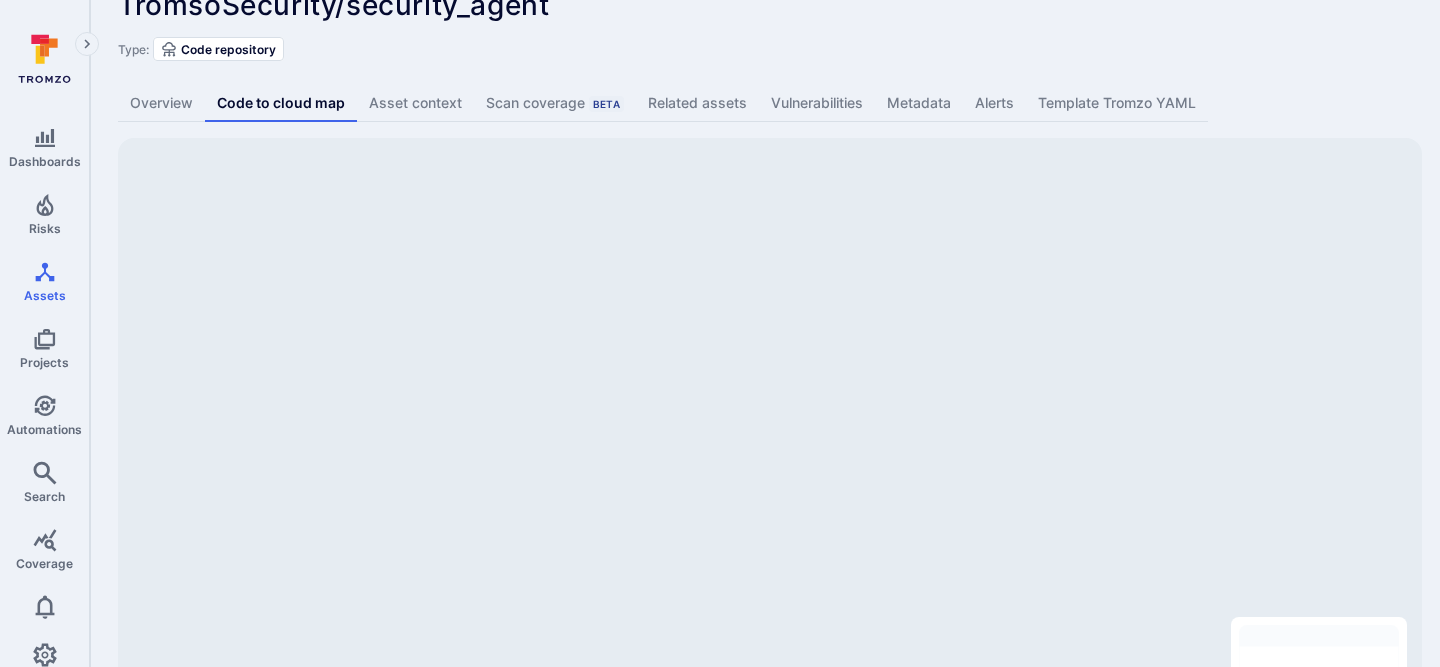 scroll, scrollTop: 0, scrollLeft: 0, axis: both 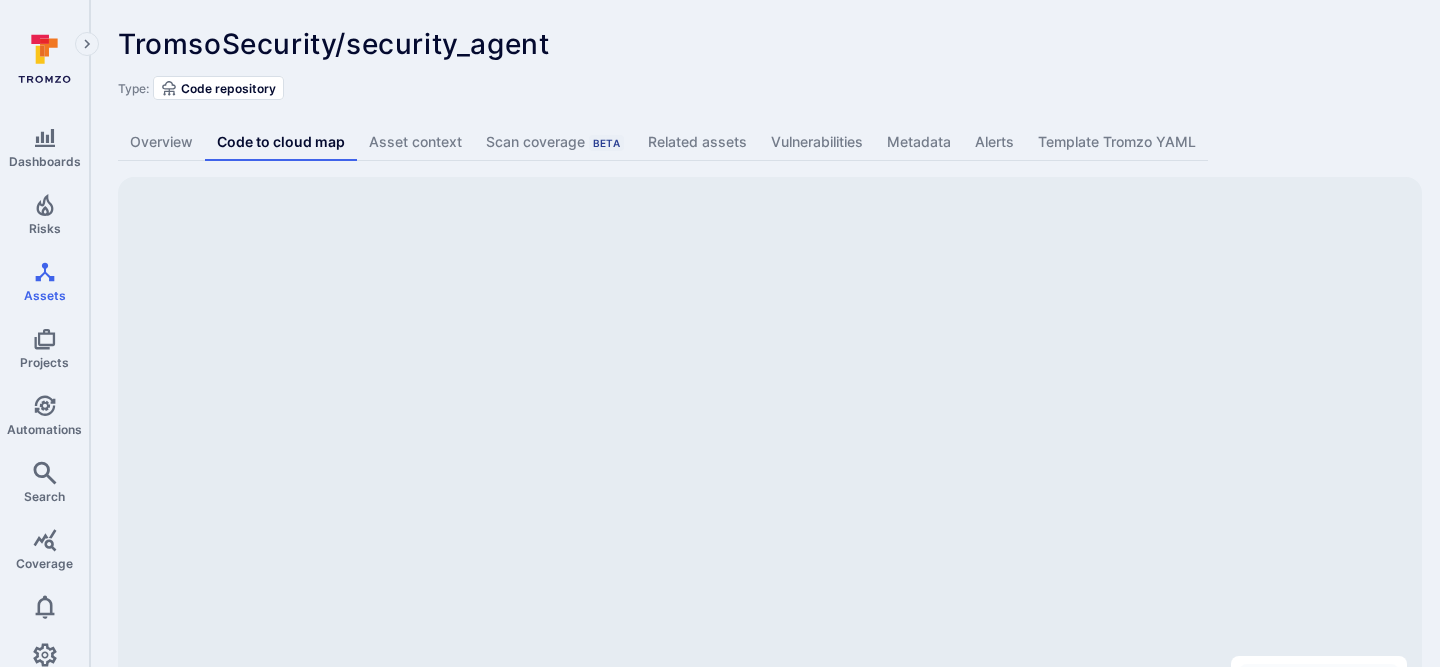 click on "TromsoSecurity/security_agent ...   Show  more Type: Code repository Overview Code to cloud map Asset context Scan coverage   Beta Related assets Vulnerabilities Metadata Alerts Template Tromzo YAML 50 % Mini Map Press enter or space to select a node. You can then use the arrow keys to move the node around. Press delete to remove it and escape to cancel. Press enter or space to select an edge. You can then press delete to remove it or escape to cancel." at bounding box center (765, 417) 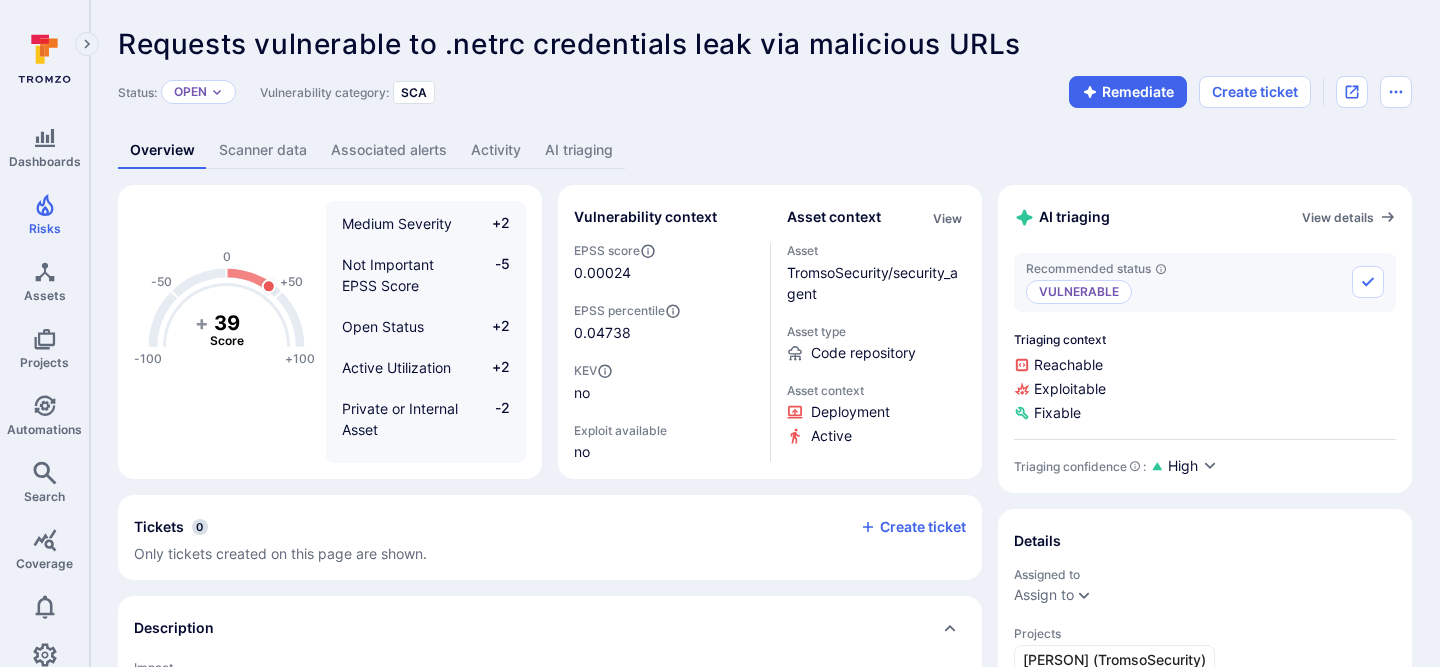 scroll, scrollTop: 349, scrollLeft: 0, axis: vertical 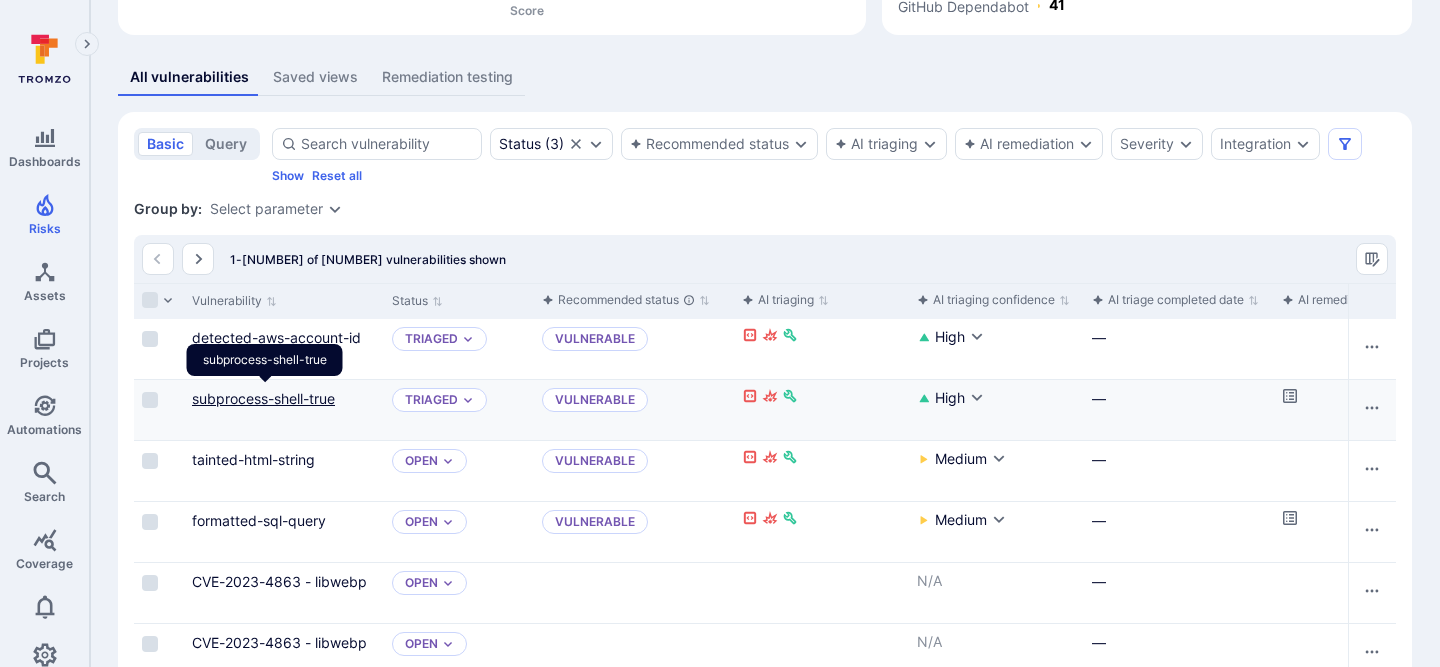 click on "subprocess-shell-true" at bounding box center [263, 398] 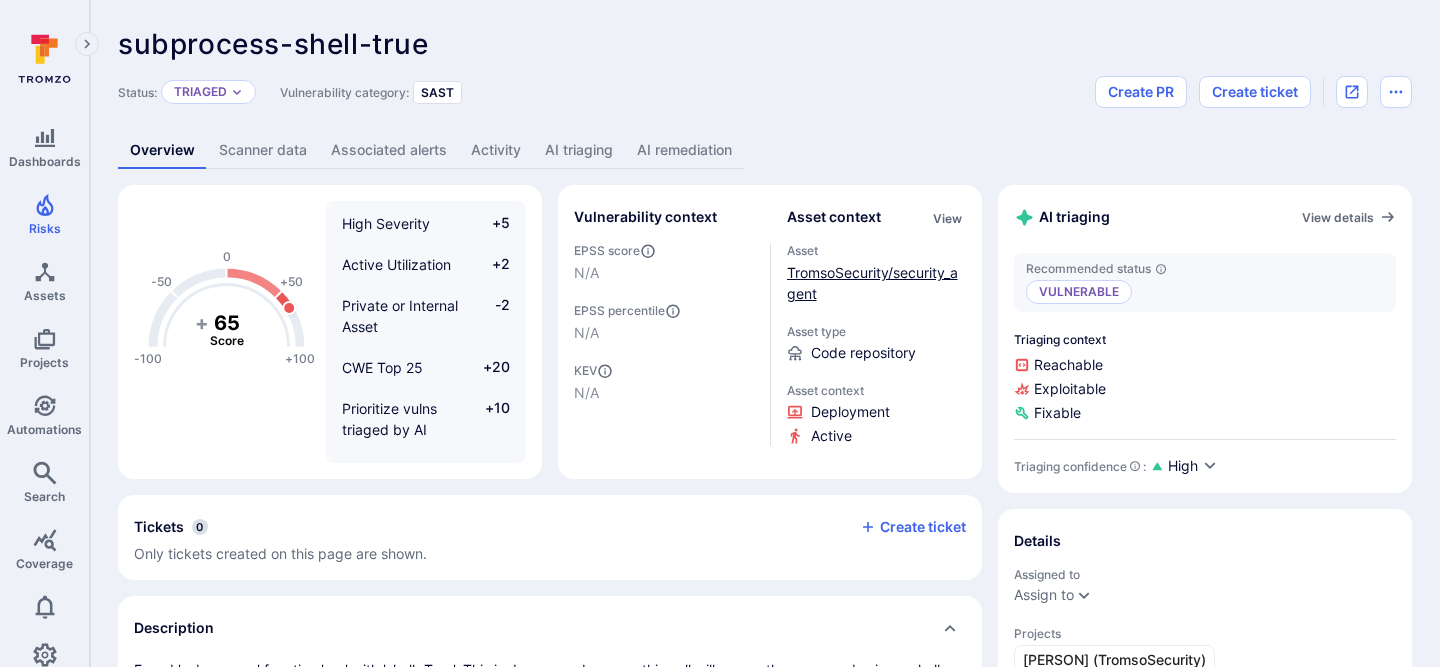 click on "TromsoSecurity/security_agent" at bounding box center [872, 283] 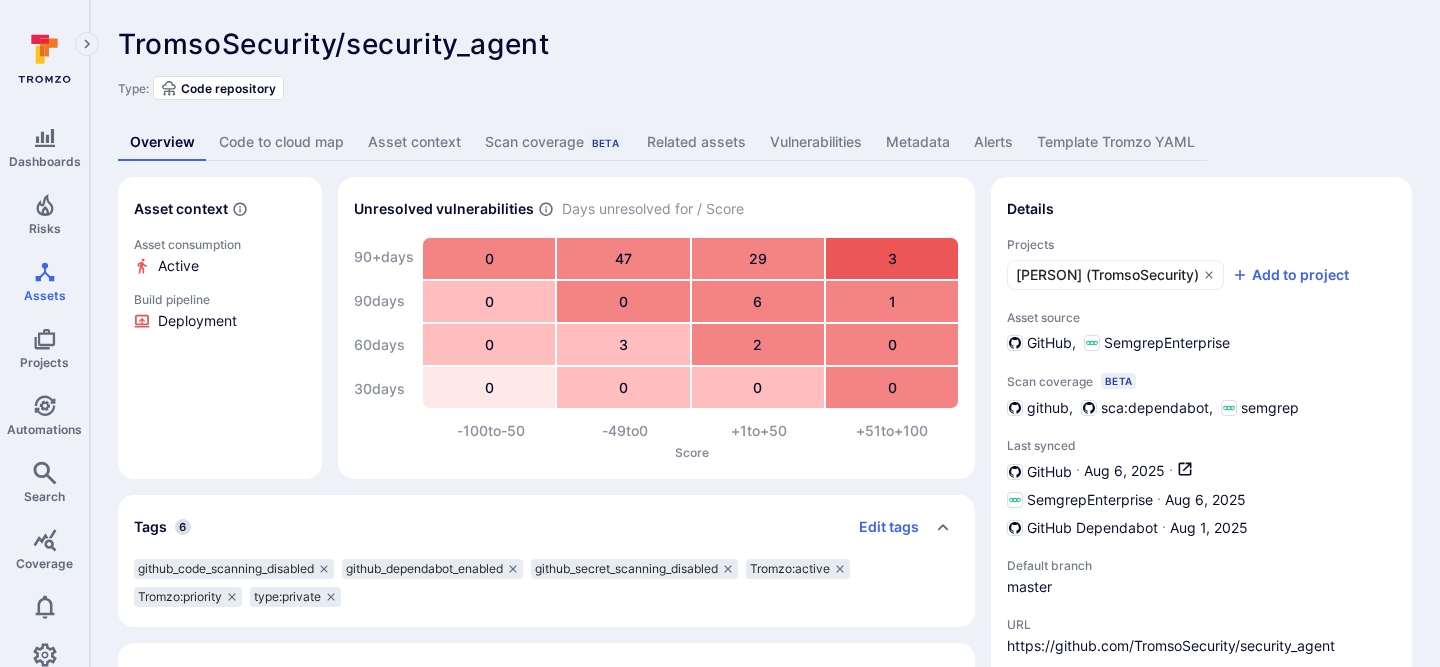 click on "Code to cloud map" at bounding box center (281, 142) 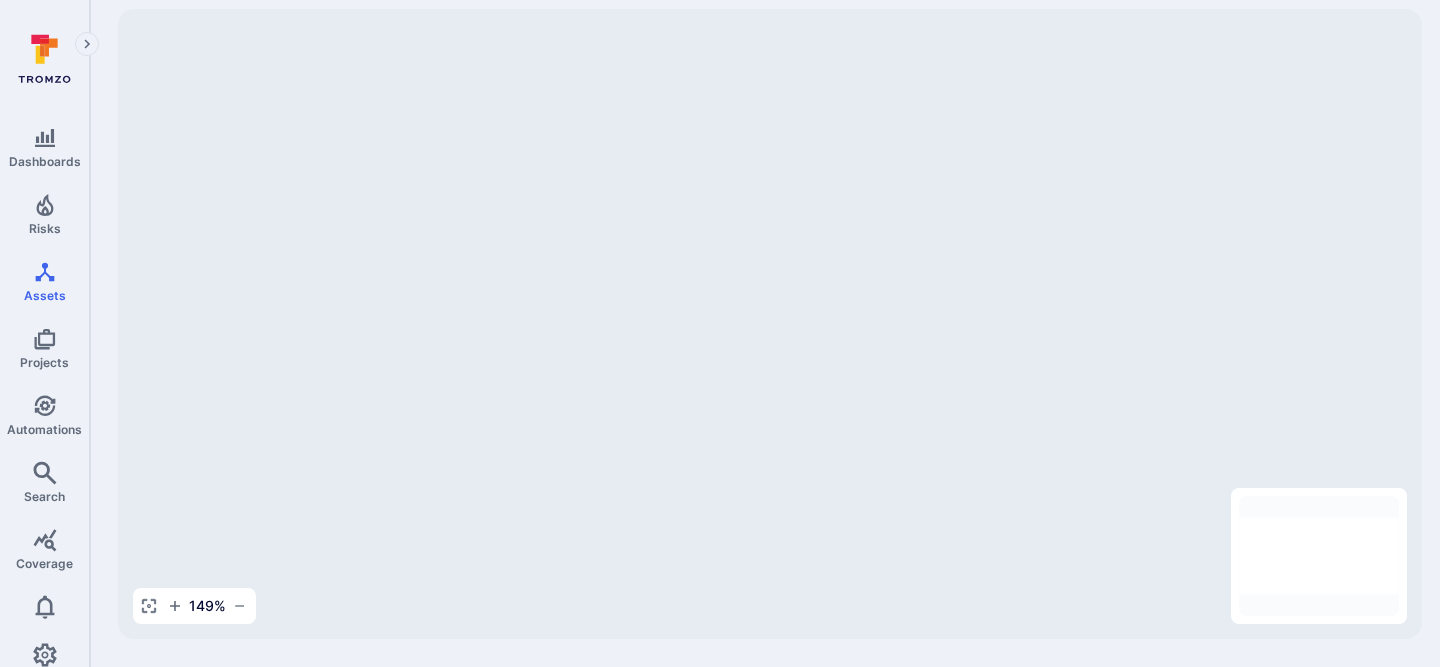 scroll, scrollTop: 0, scrollLeft: 0, axis: both 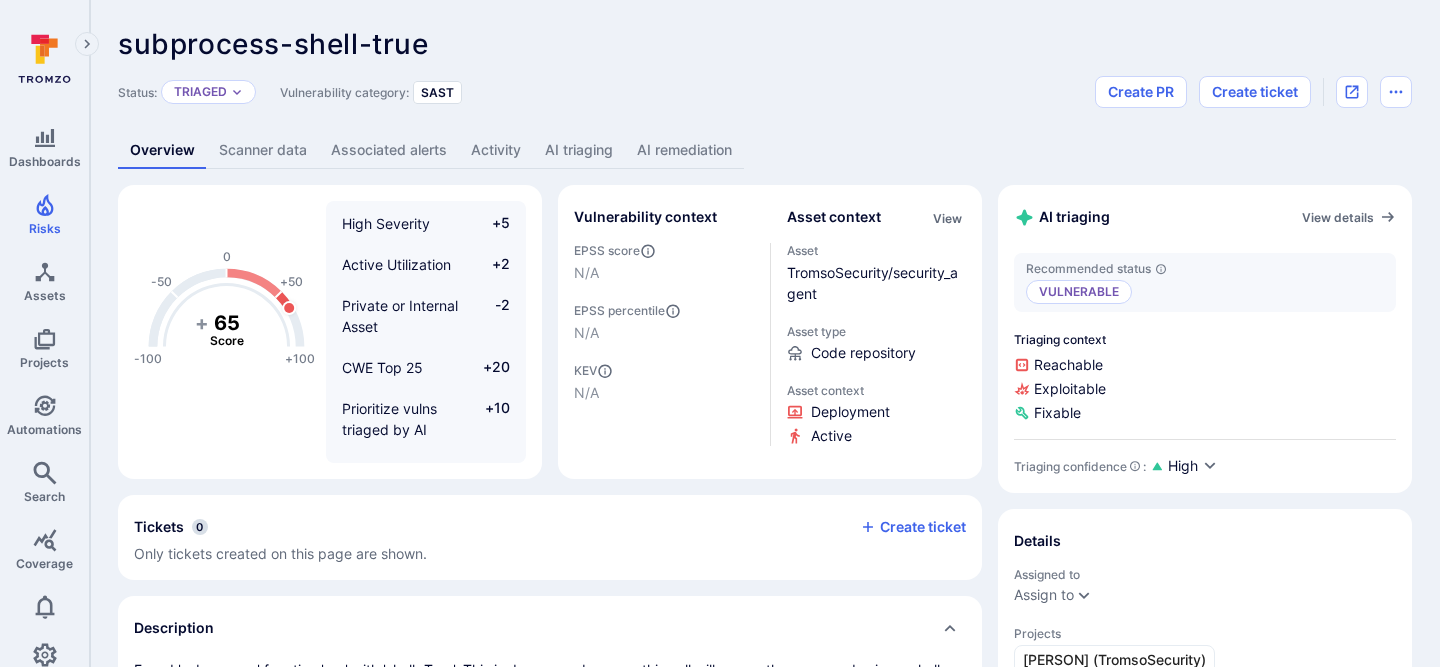 click on "Overview Scanner data Associated alerts Activity AI triaging AI remediation" at bounding box center (765, 150) 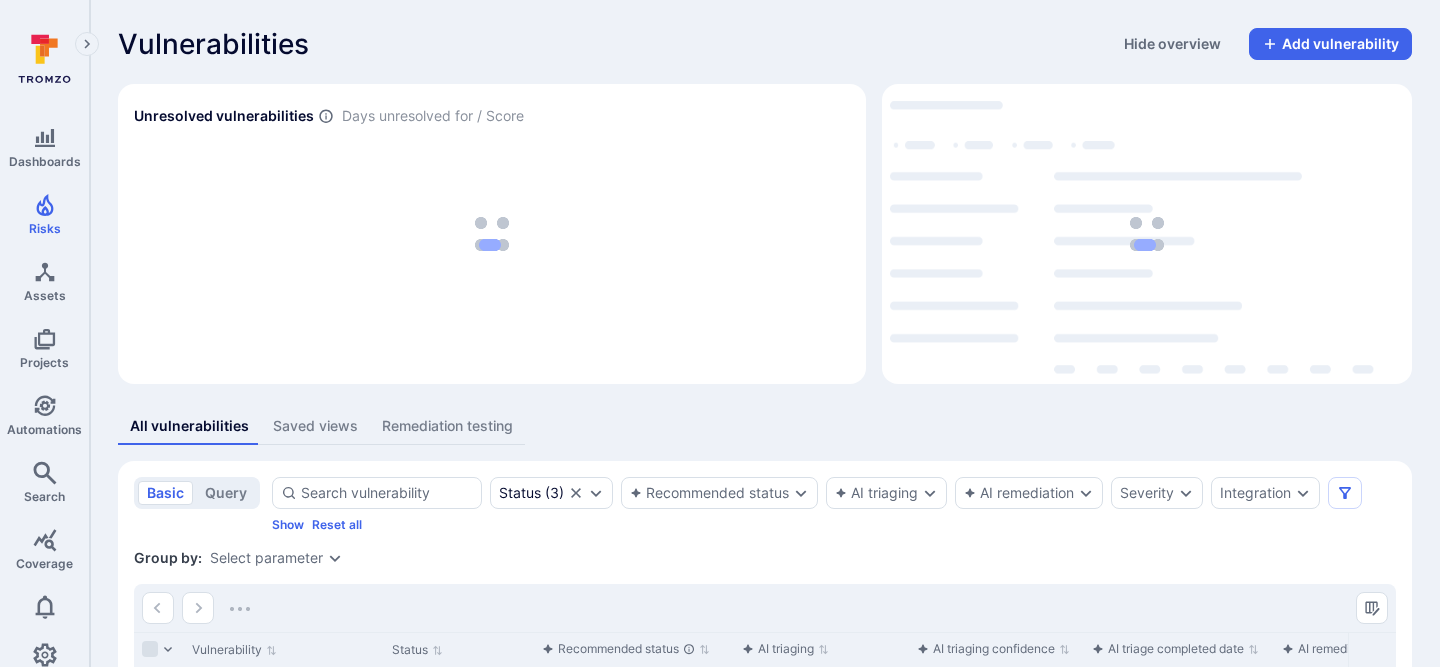 scroll, scrollTop: 349, scrollLeft: 0, axis: vertical 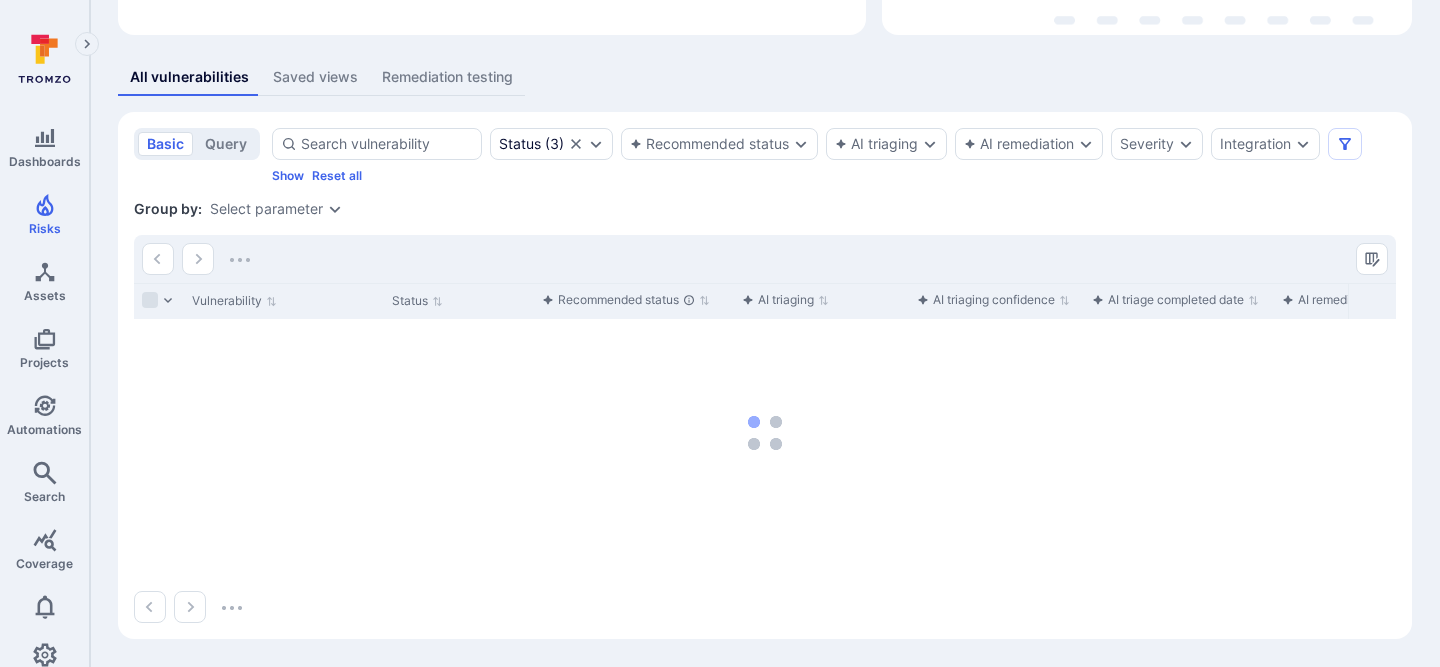click on "Dashboards Risks Assets Projects Automations Search Coverage" at bounding box center [44, 352] 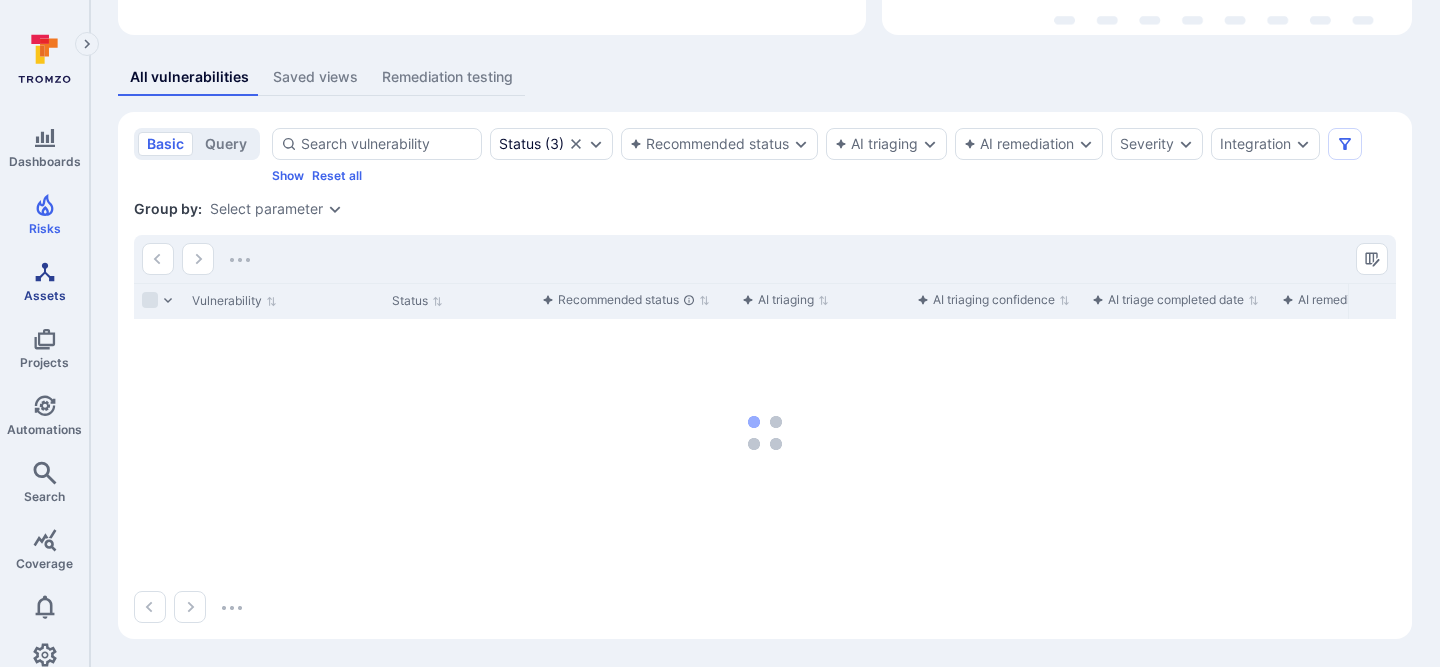 click on "Assets" at bounding box center (45, 295) 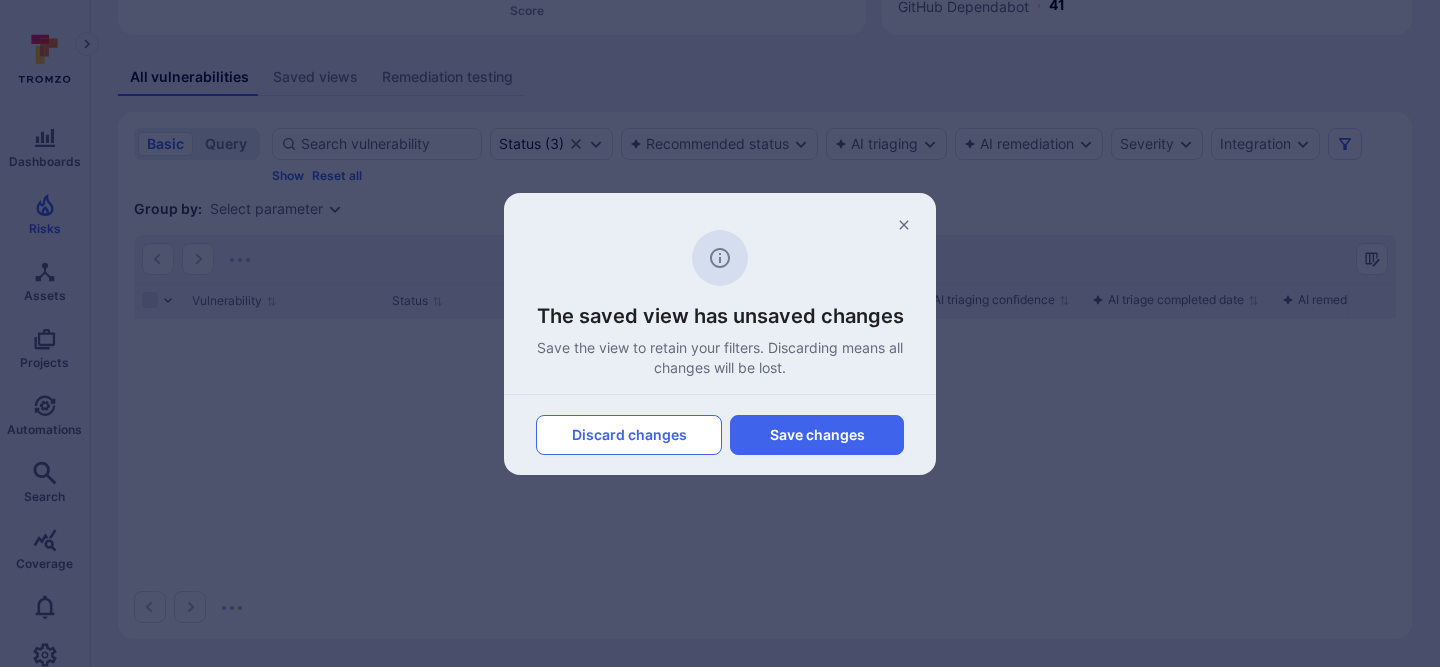 click on "Discard changes" at bounding box center (629, 435) 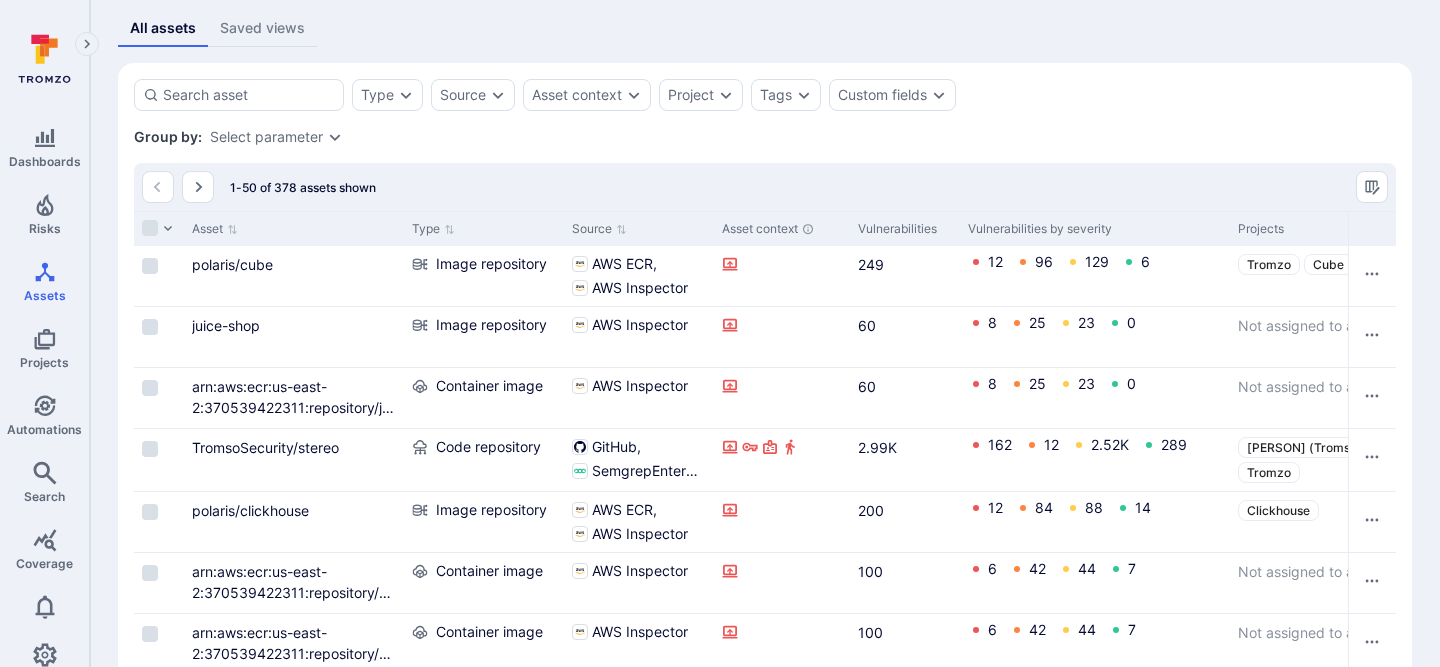 scroll, scrollTop: 478, scrollLeft: 0, axis: vertical 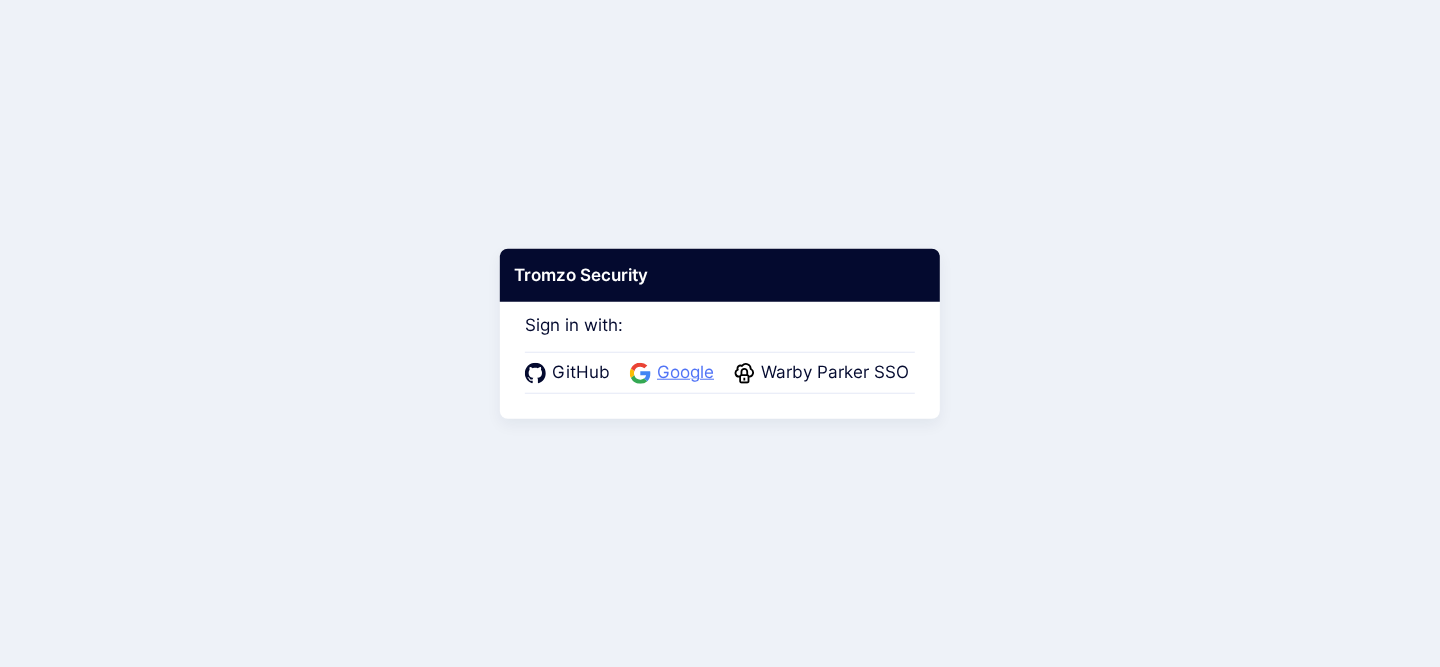 click on "Google" at bounding box center [685, 373] 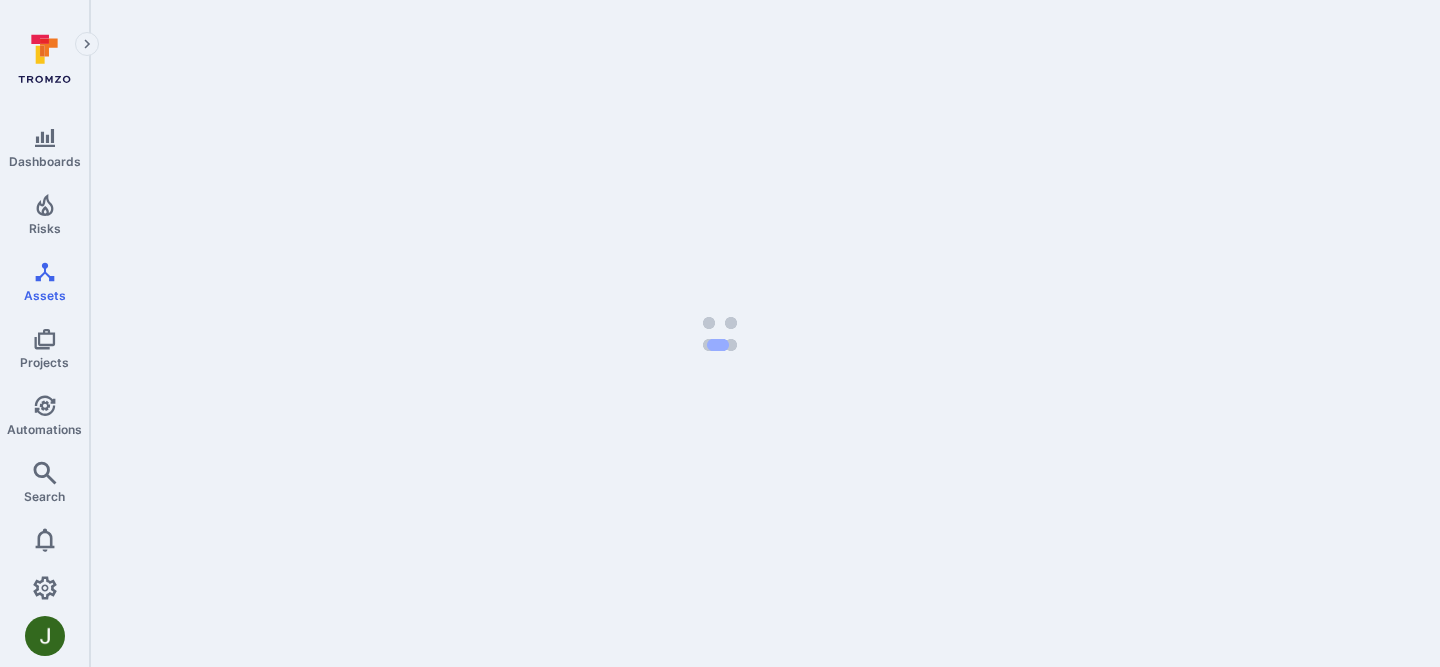 scroll, scrollTop: 0, scrollLeft: 0, axis: both 